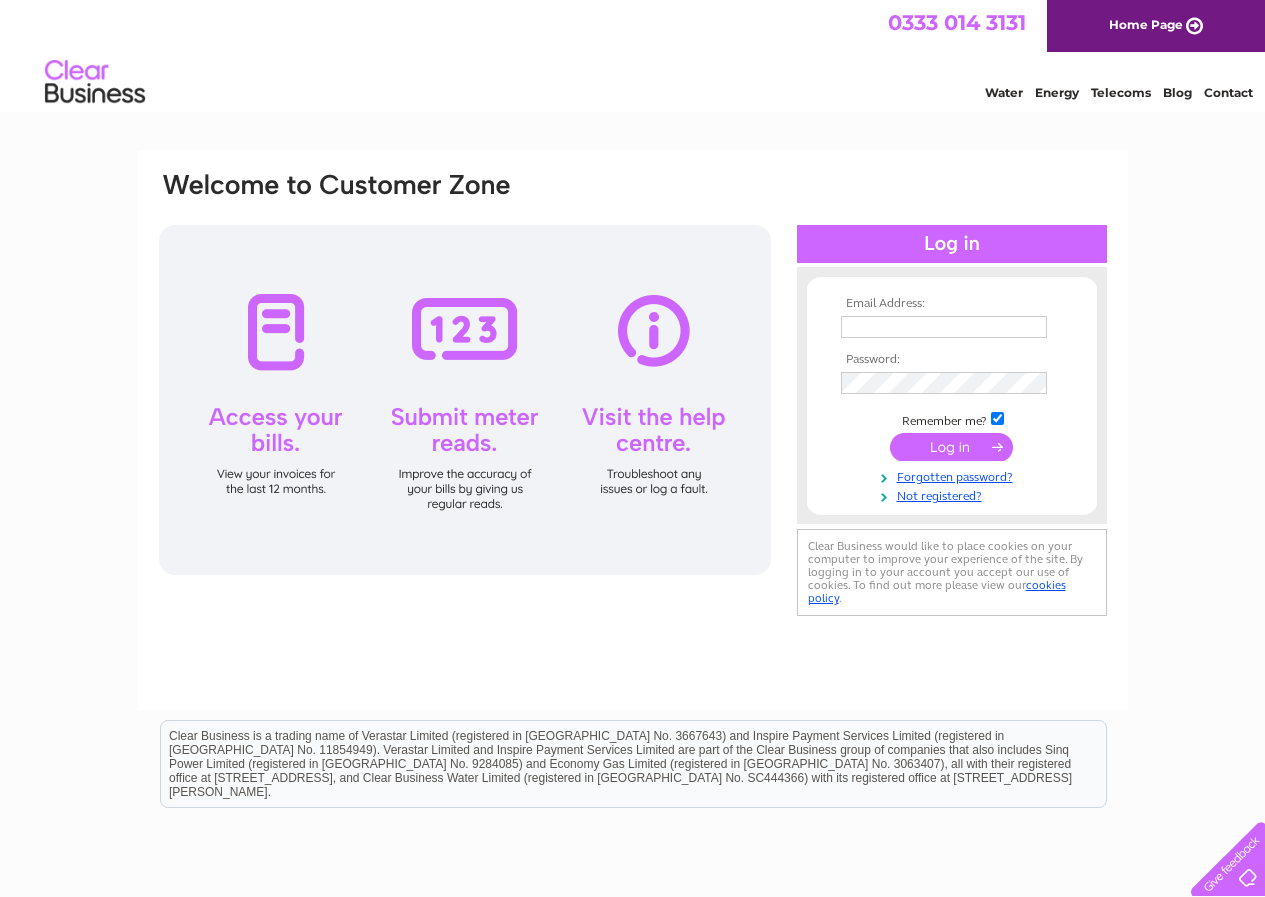 scroll, scrollTop: 0, scrollLeft: 0, axis: both 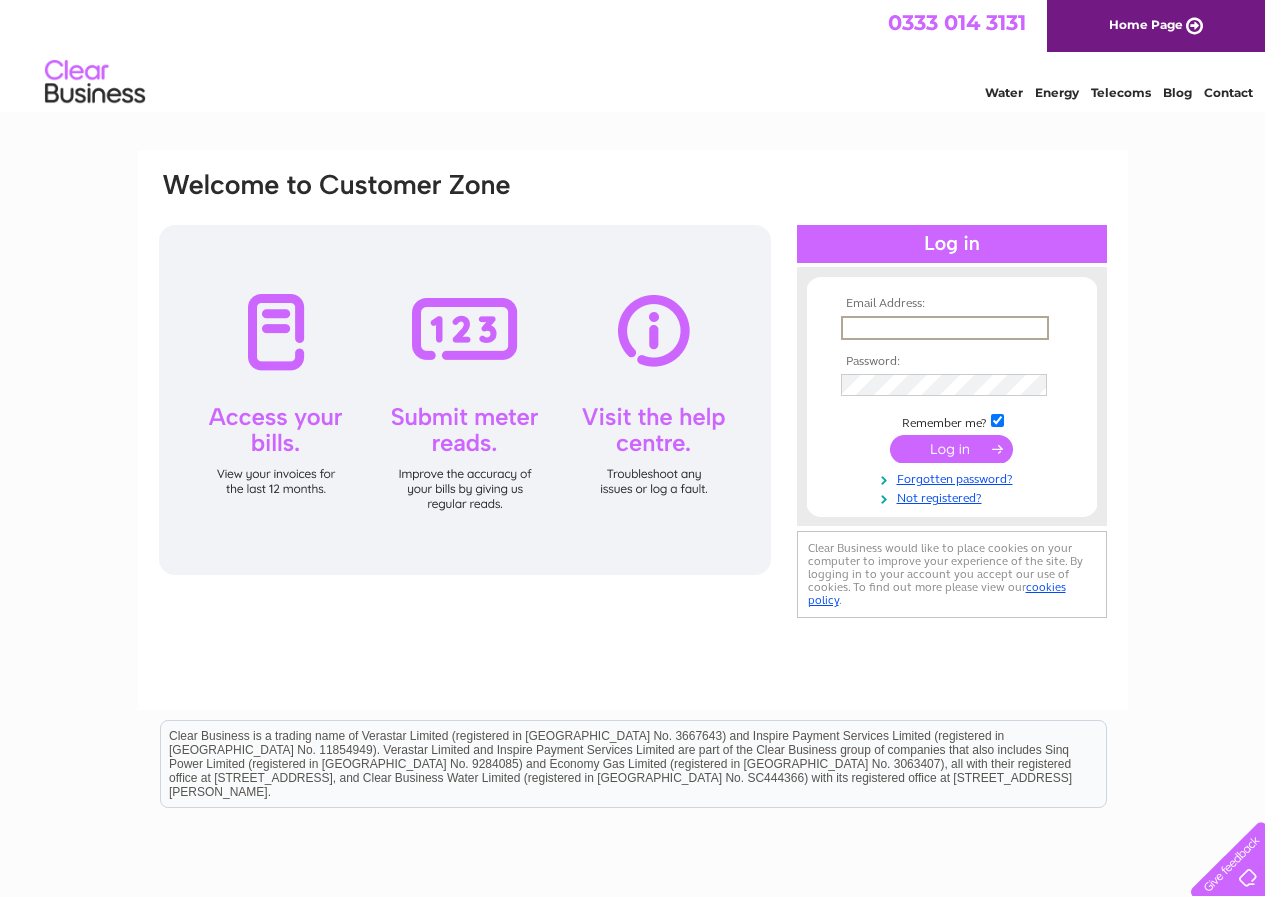 click at bounding box center (945, 328) 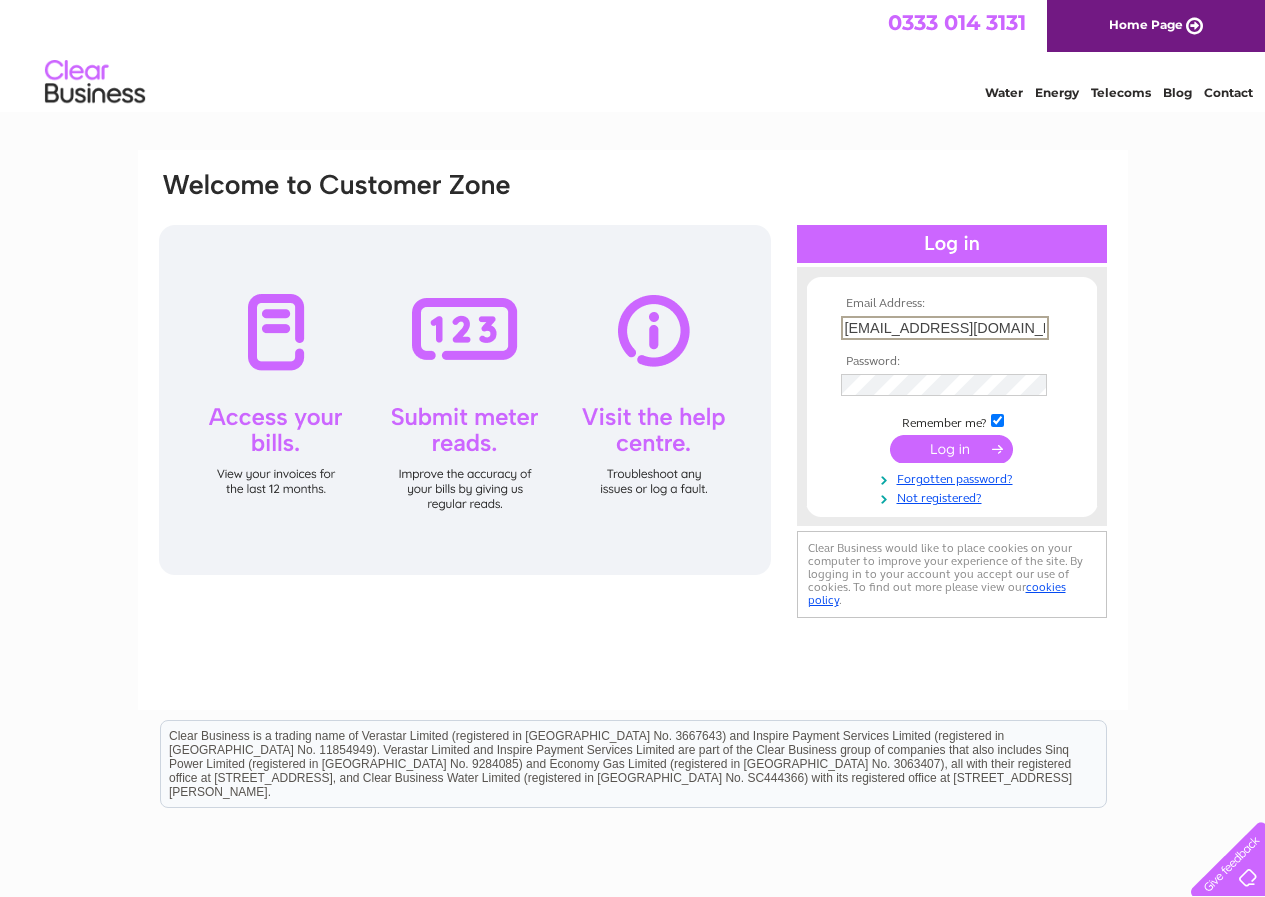 type on "a.watt97@ntlworld.com" 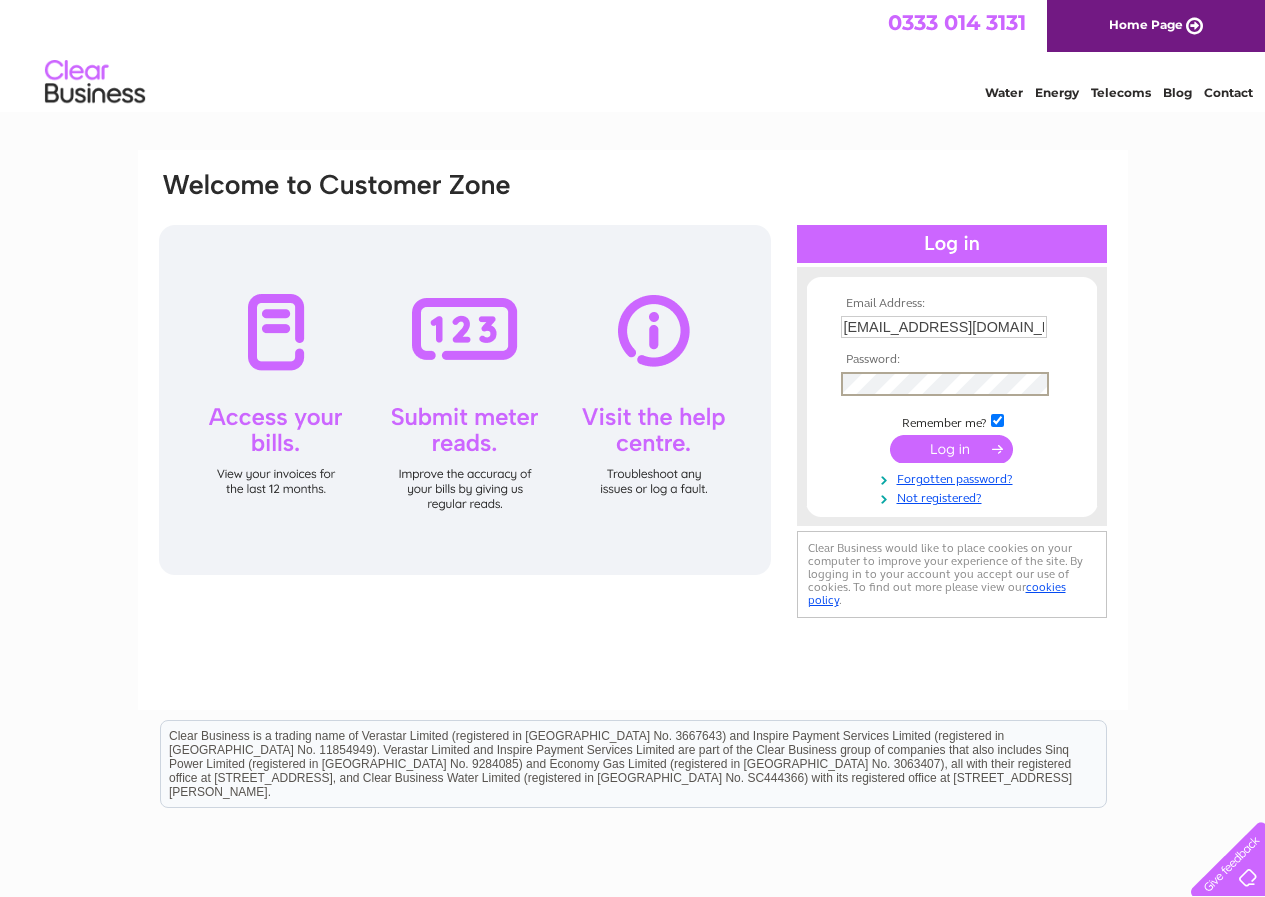 click at bounding box center (951, 449) 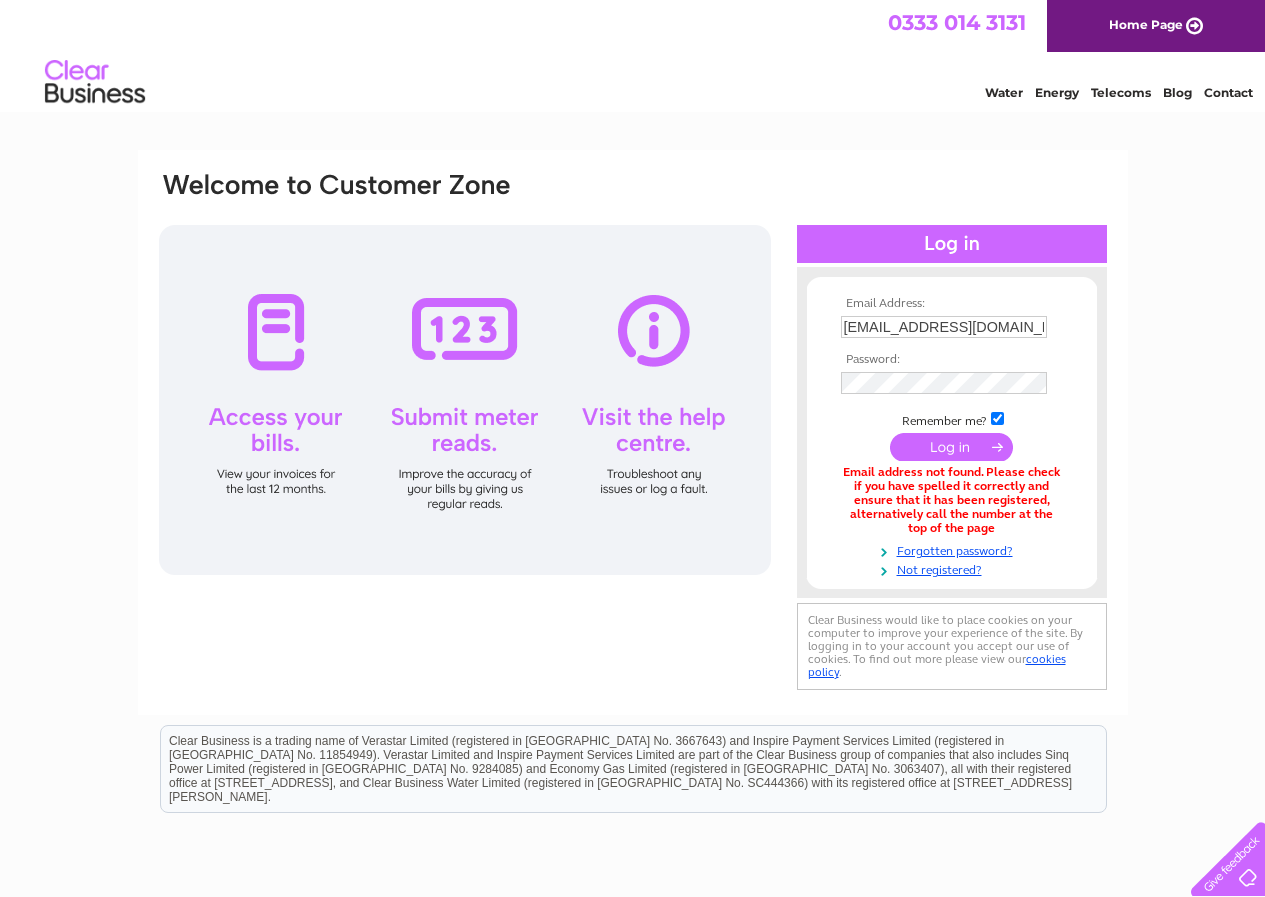 scroll, scrollTop: 0, scrollLeft: 0, axis: both 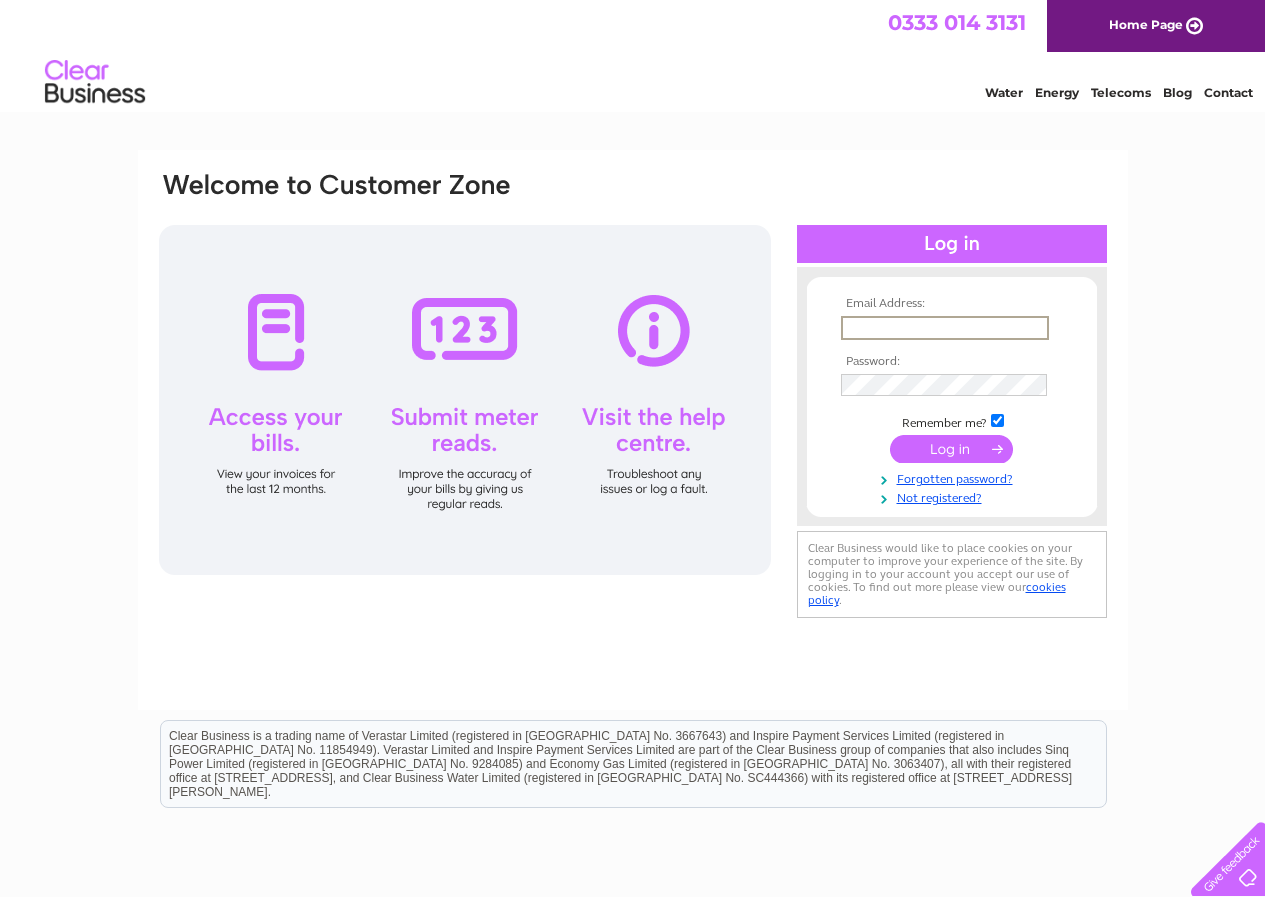 click at bounding box center (945, 328) 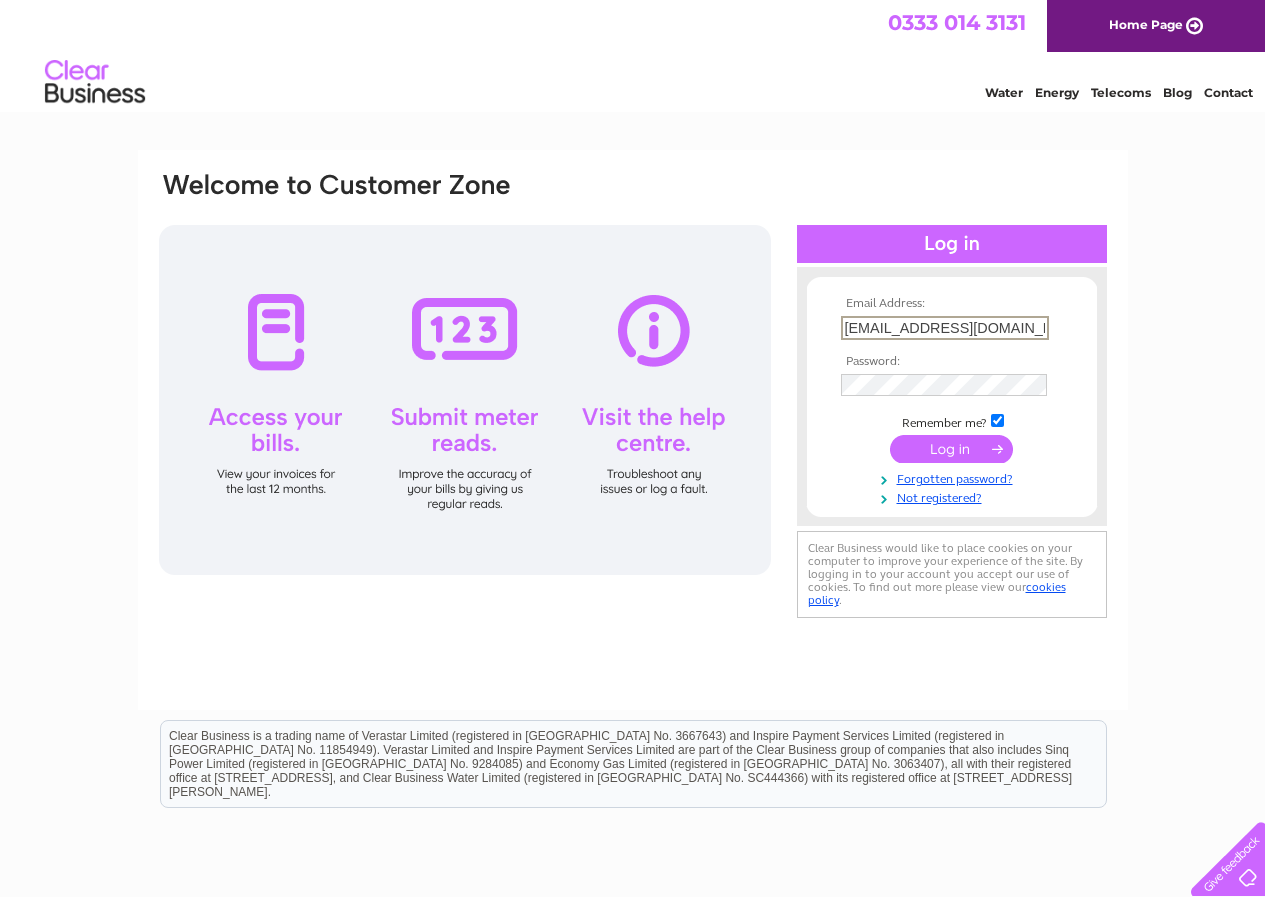 type on "[EMAIL_ADDRESS][DOMAIN_NAME]" 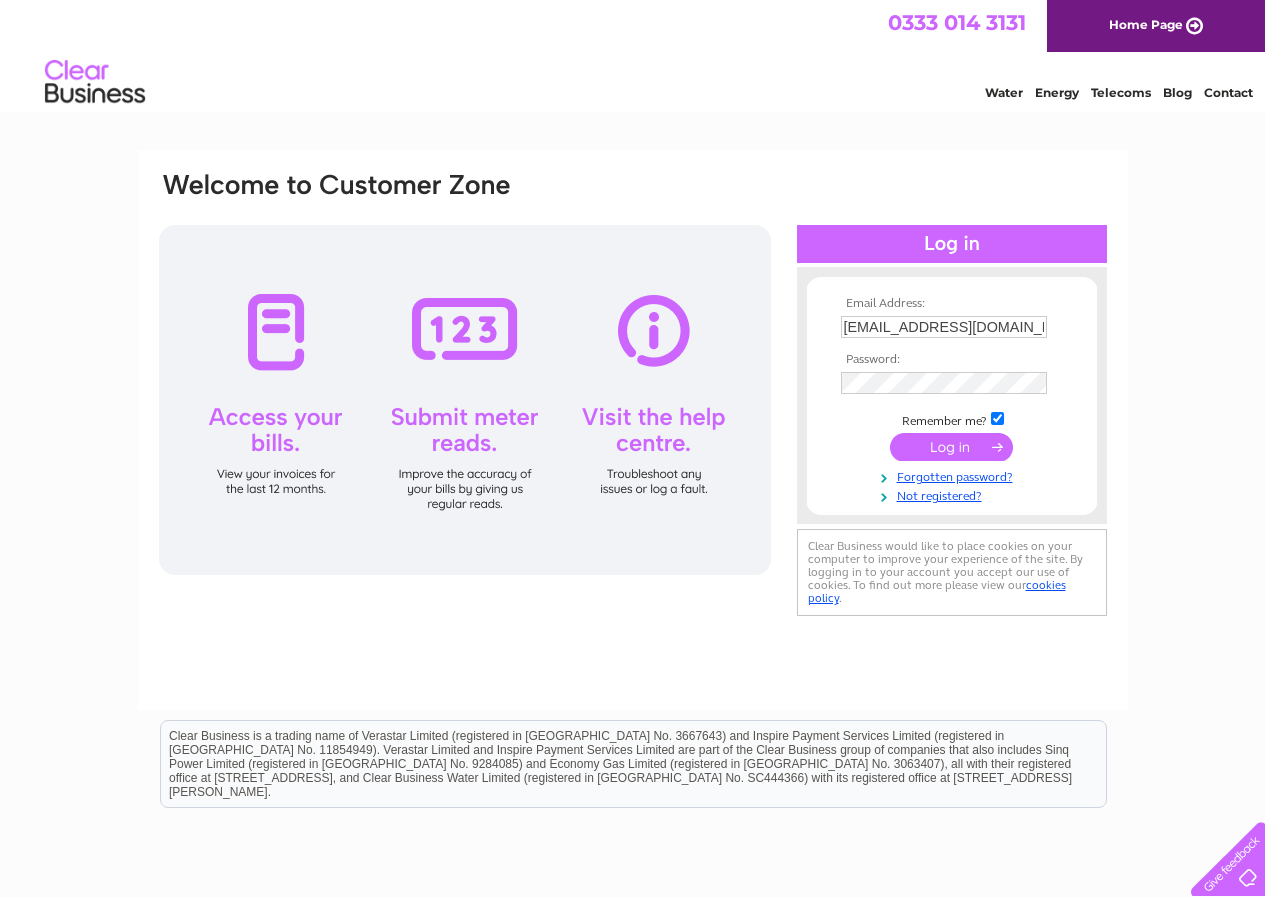 click at bounding box center [951, 447] 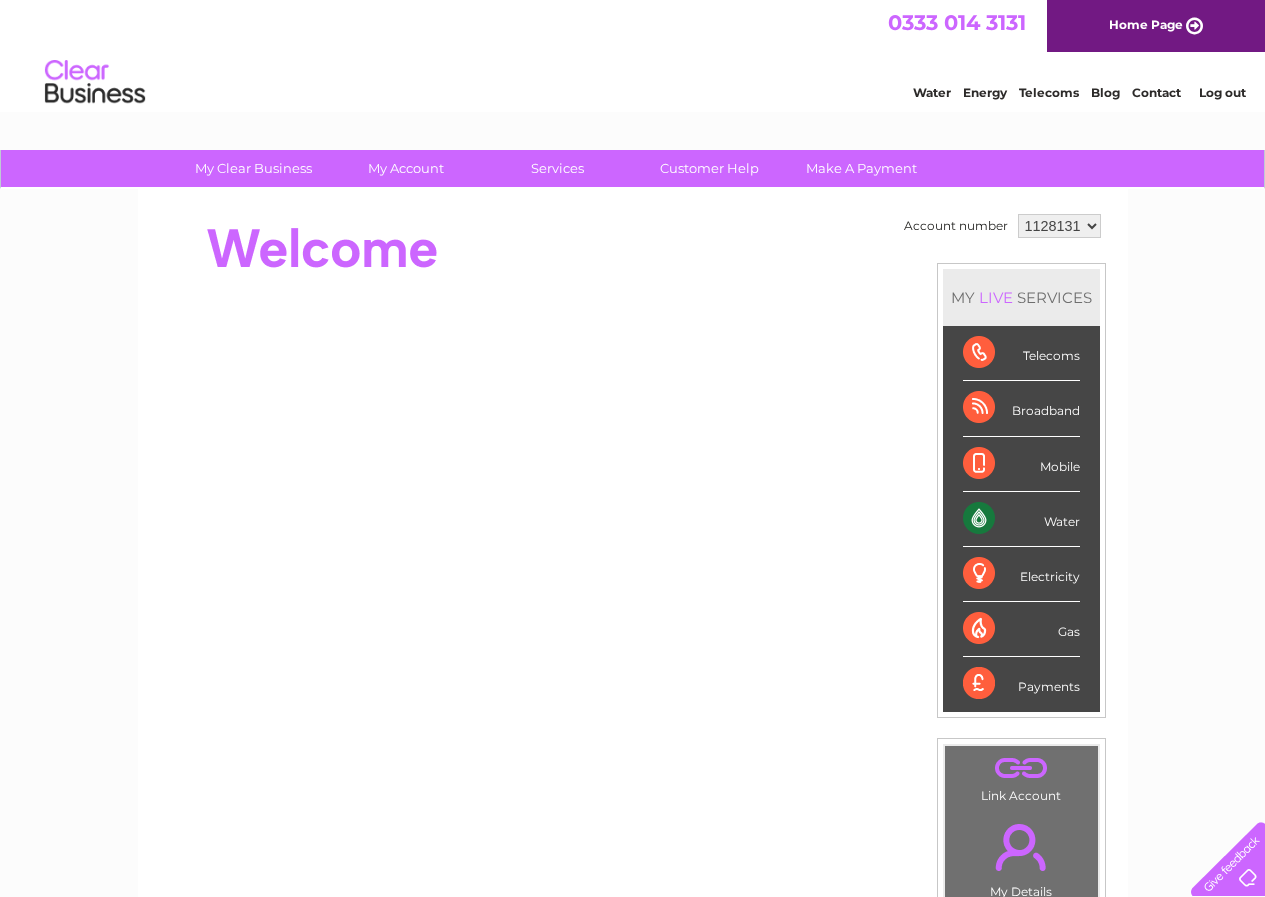 scroll, scrollTop: 0, scrollLeft: 0, axis: both 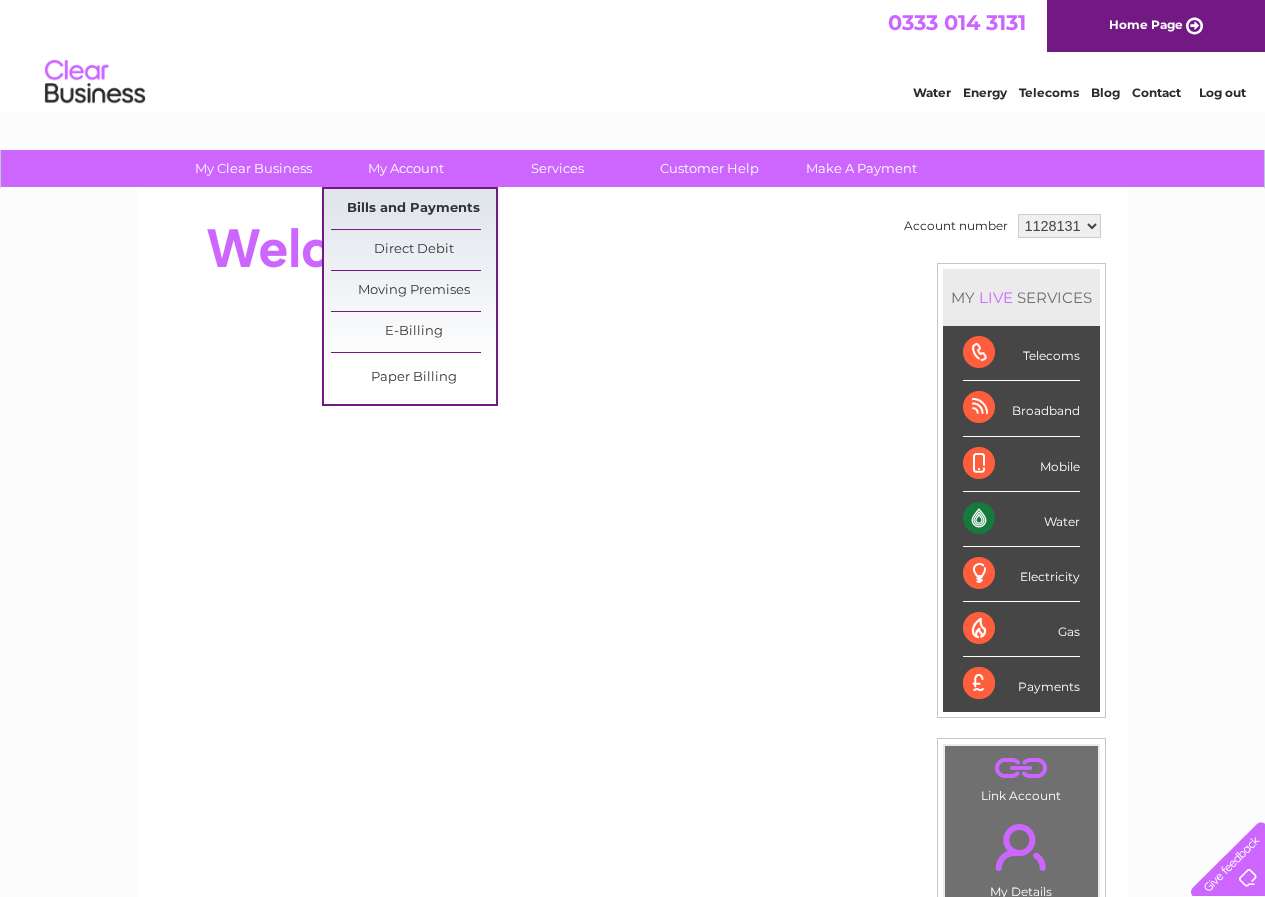 click on "Bills and Payments" at bounding box center (413, 209) 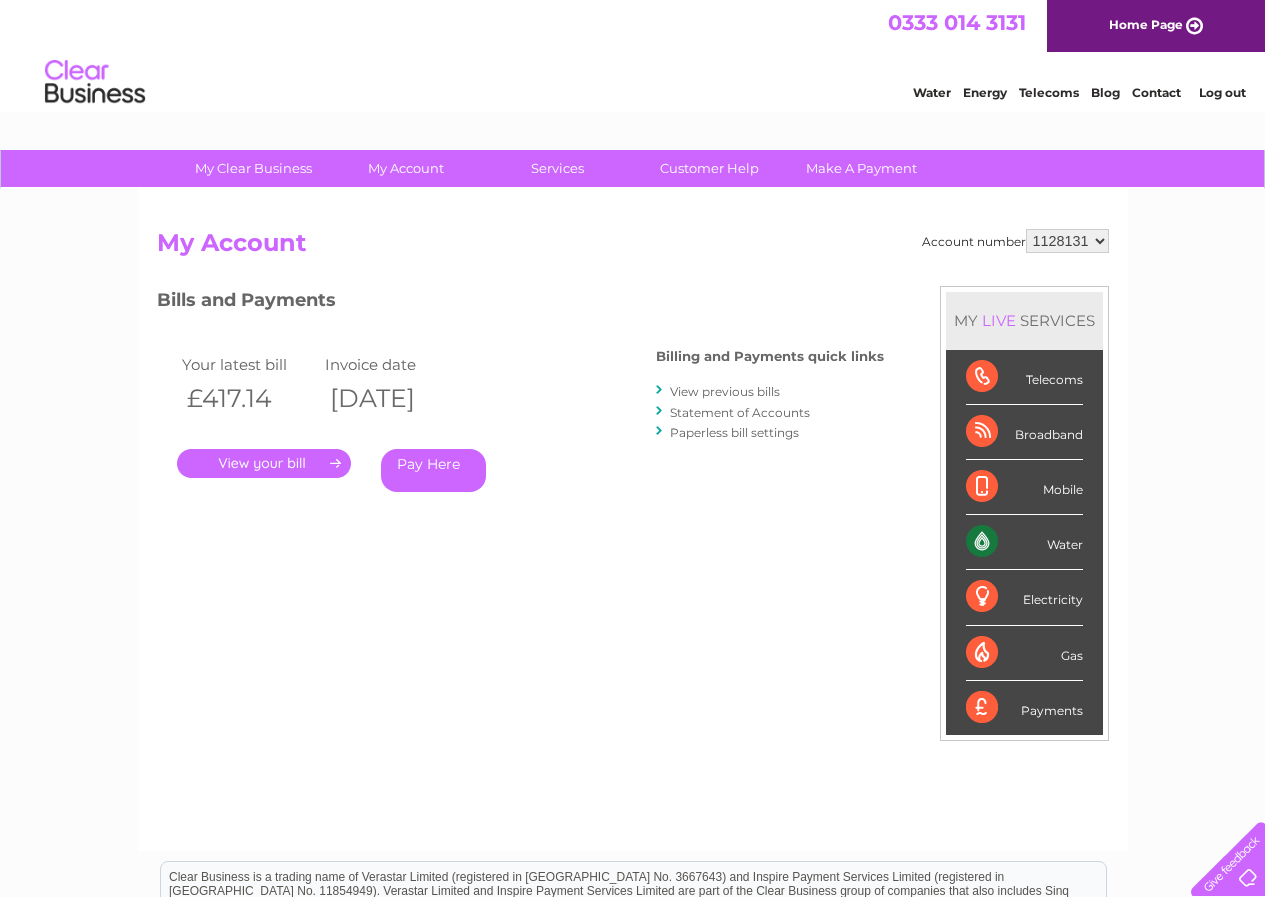 scroll, scrollTop: 0, scrollLeft: 0, axis: both 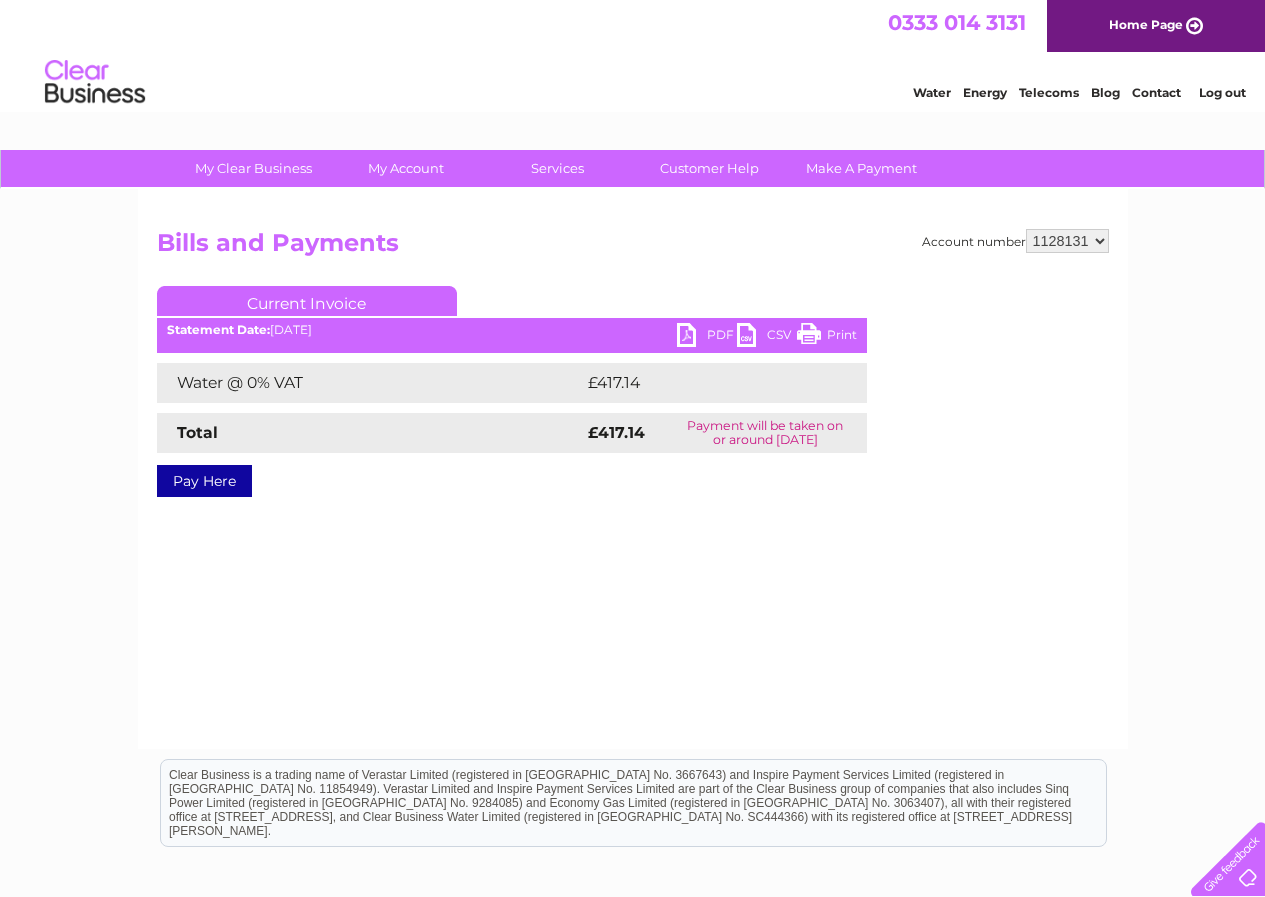 click on "PDF" at bounding box center (707, 337) 